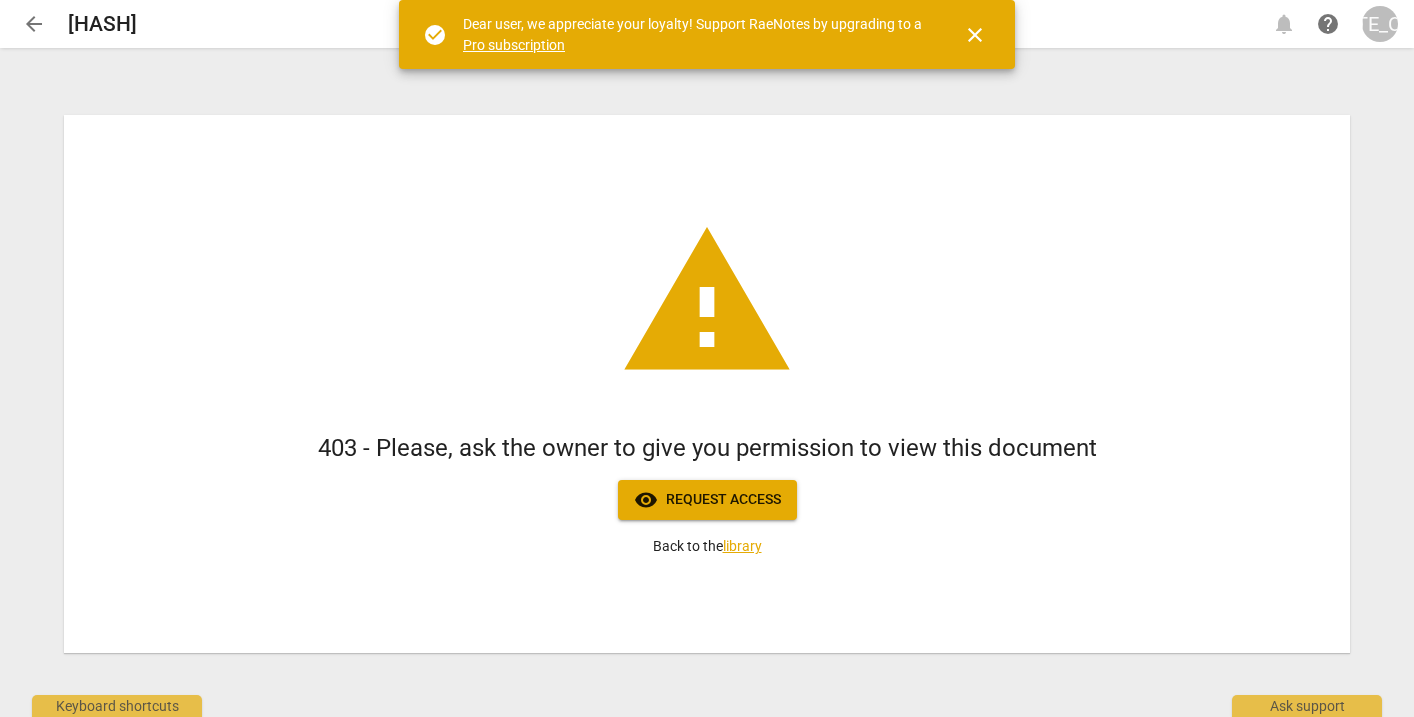 scroll, scrollTop: 0, scrollLeft: 0, axis: both 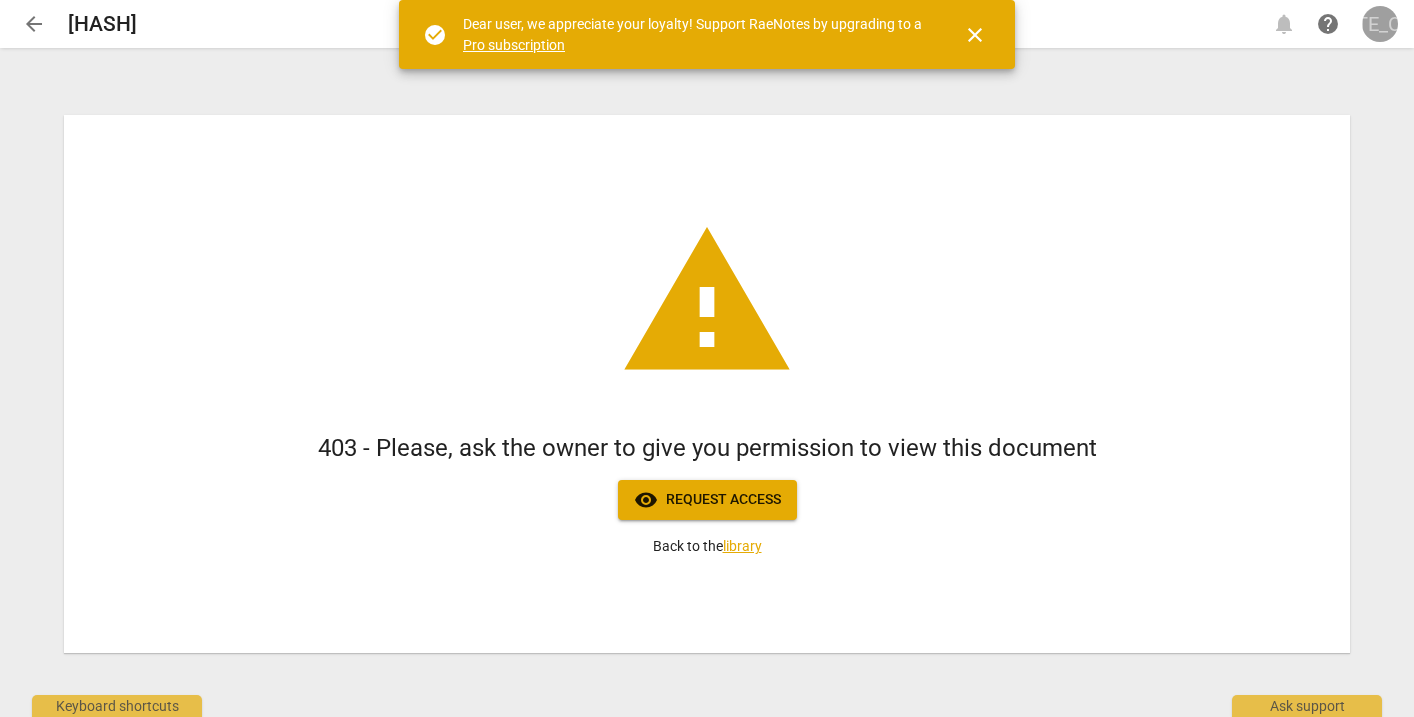 click on "PK" at bounding box center (1380, 24) 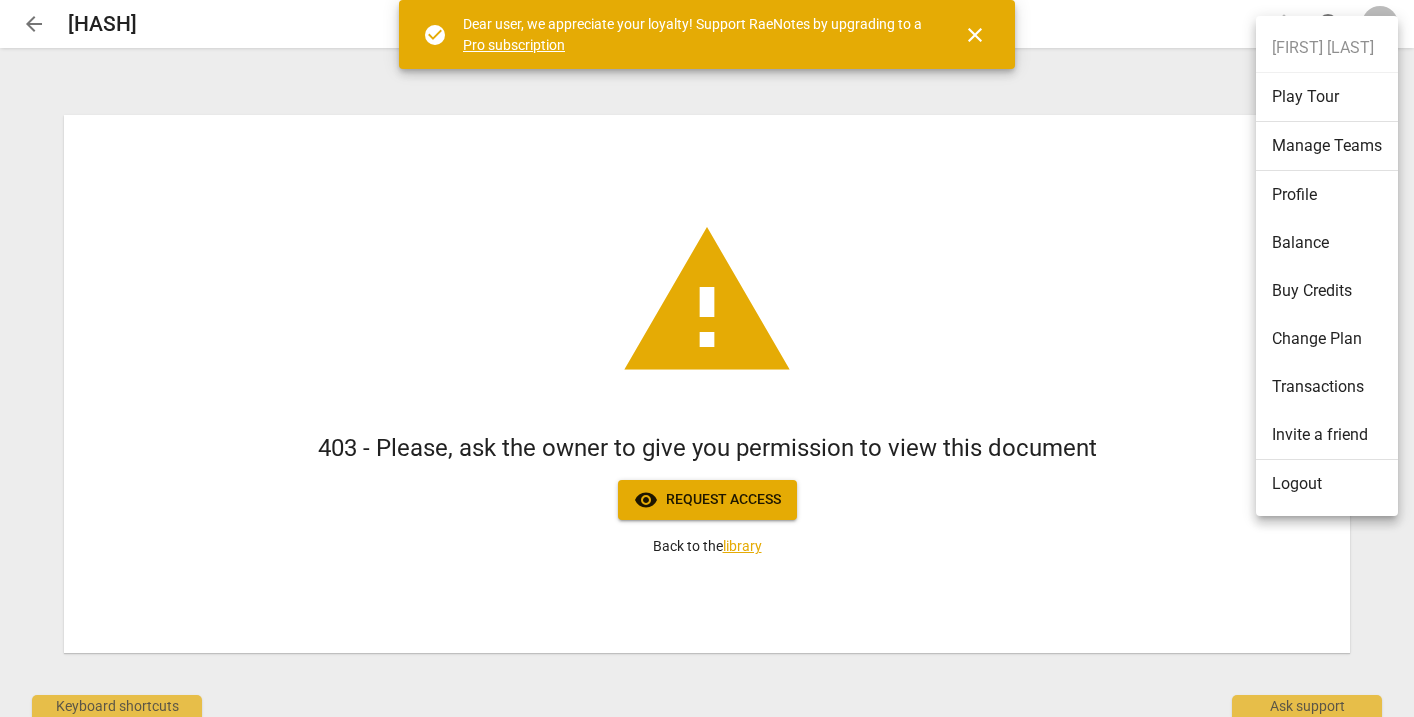 click on "Logout" at bounding box center [1327, 484] 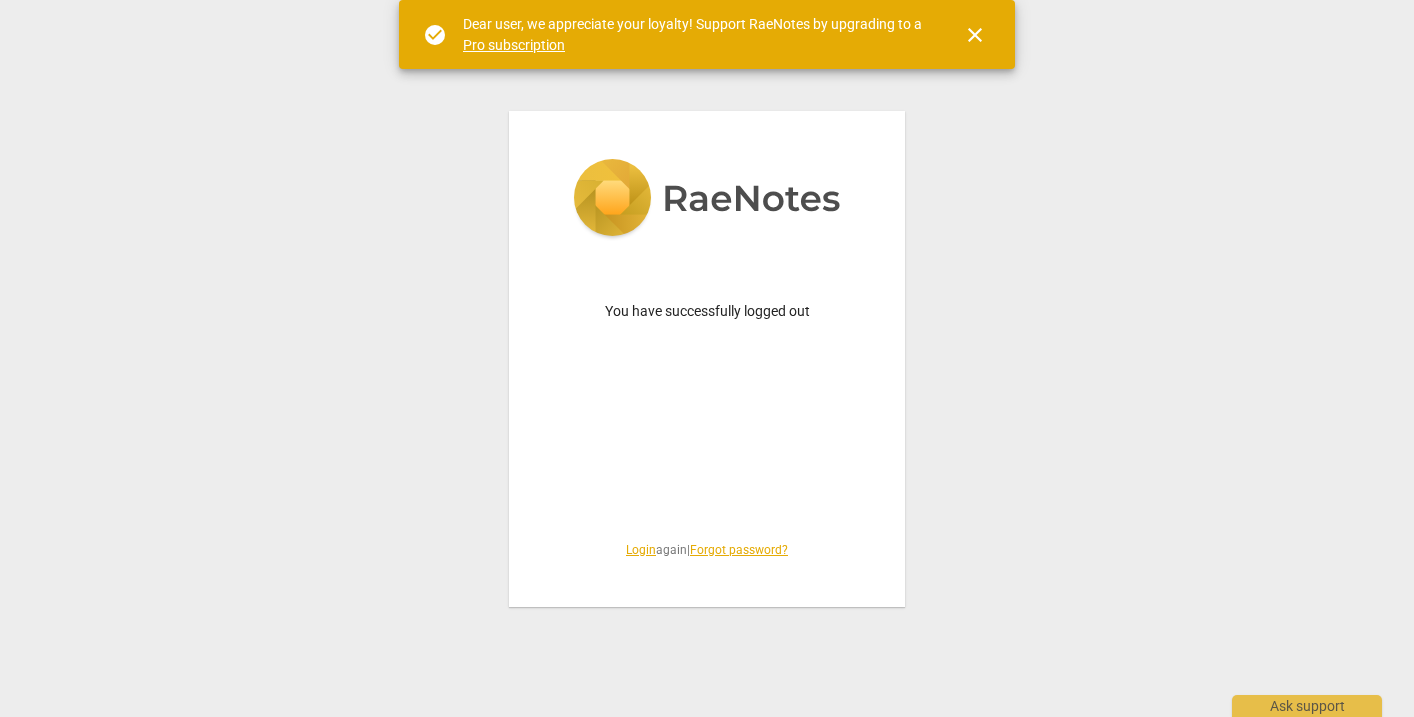 click on "You have successfully logged out Login  again    |    Forgot password?" at bounding box center (707, 359) 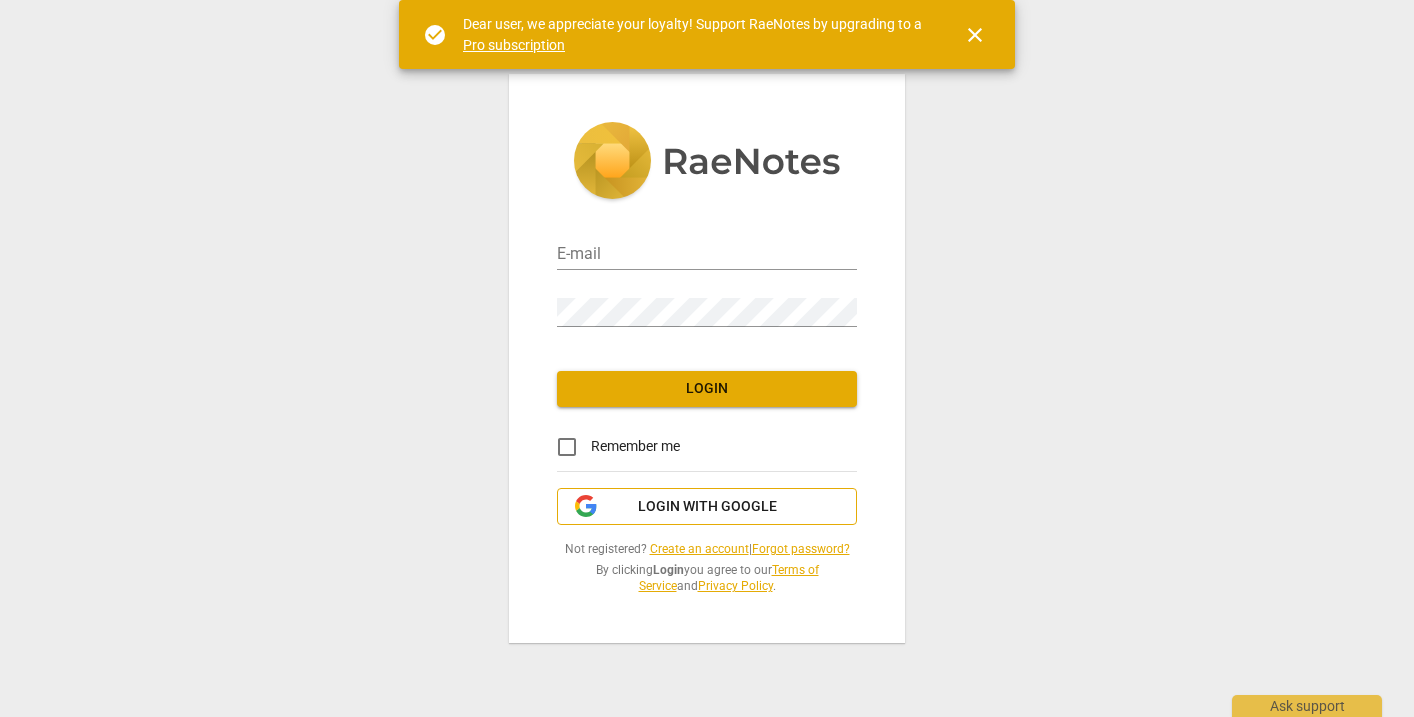 click on "Login with Google" at bounding box center (707, 507) 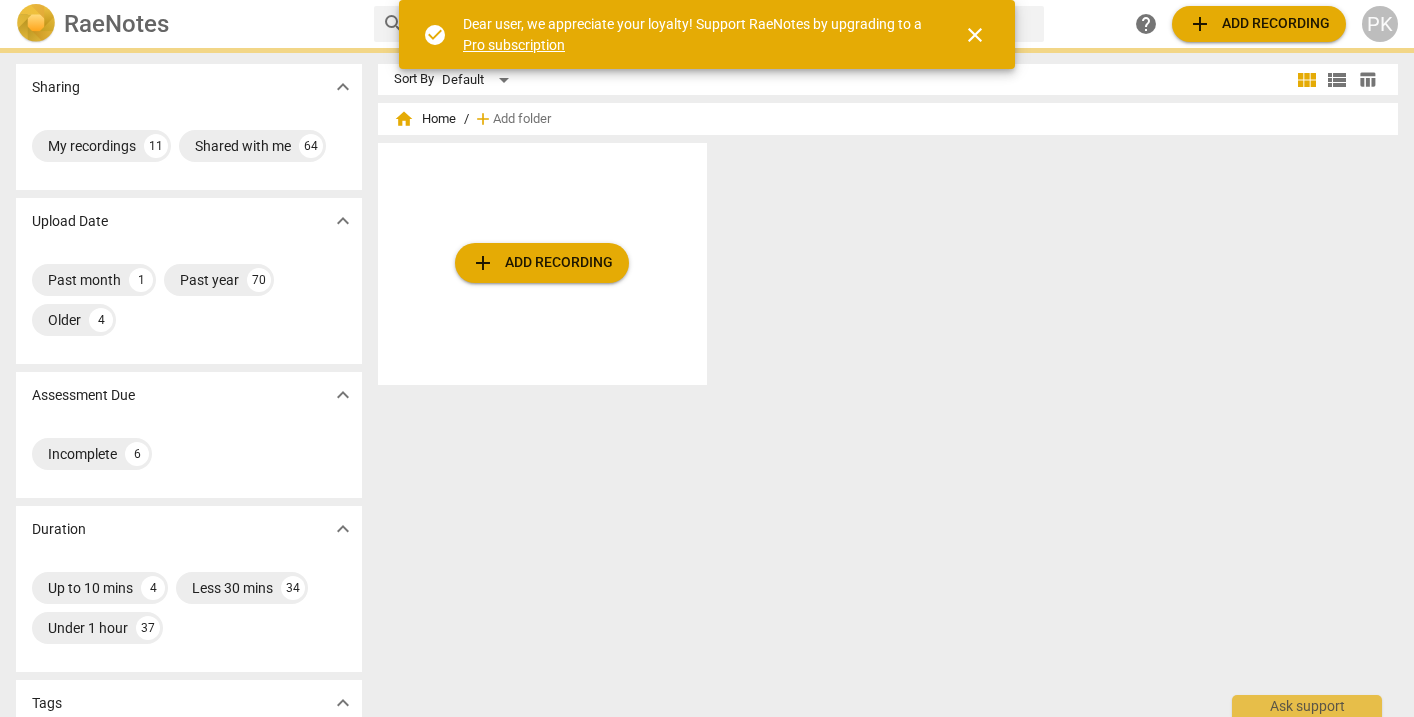 scroll, scrollTop: 0, scrollLeft: 0, axis: both 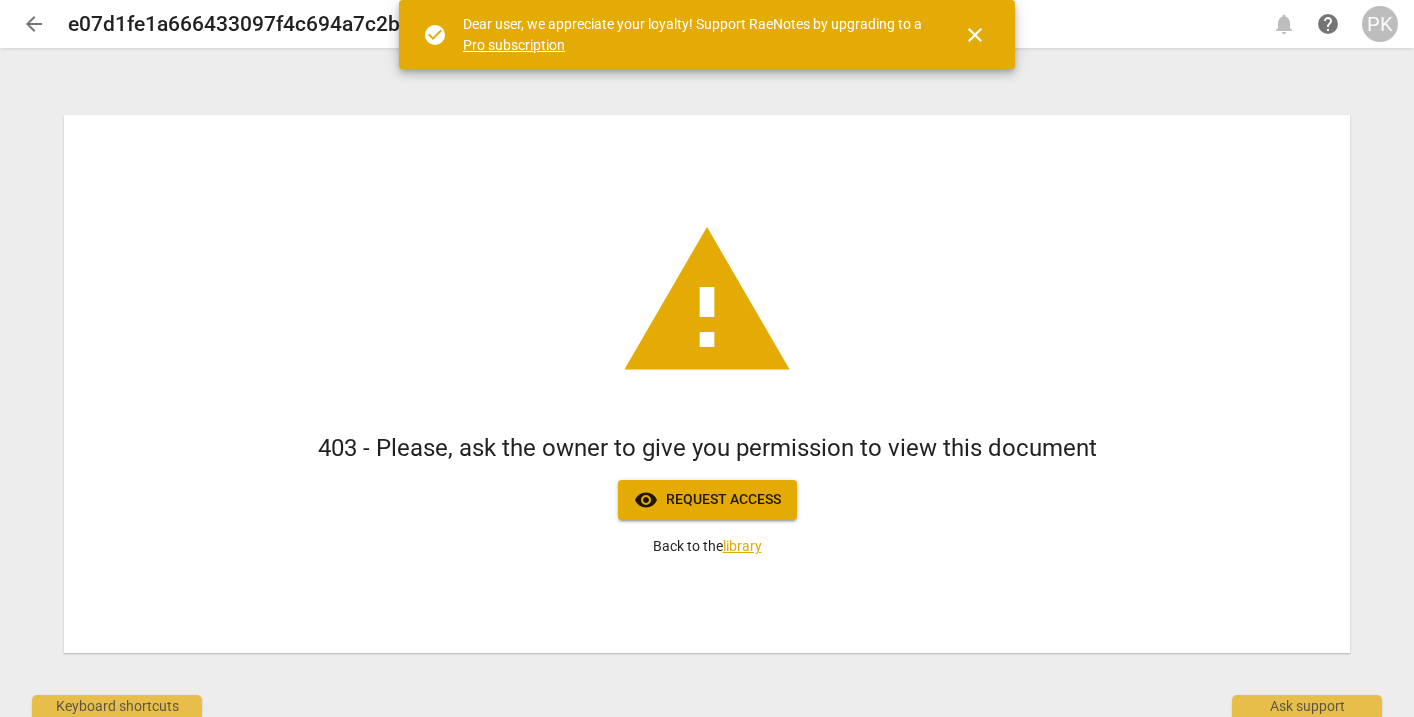 click on "PK" at bounding box center [1380, 24] 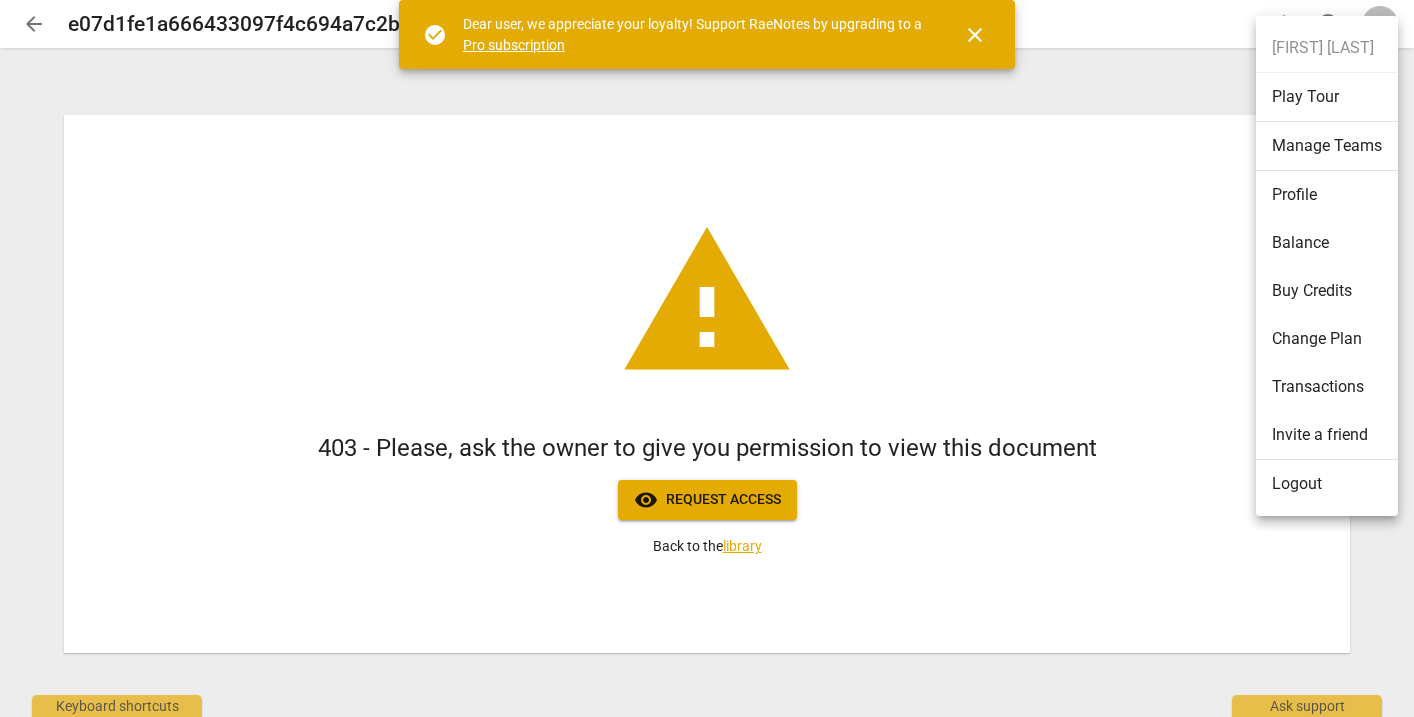 click on "Logout" at bounding box center (1327, 484) 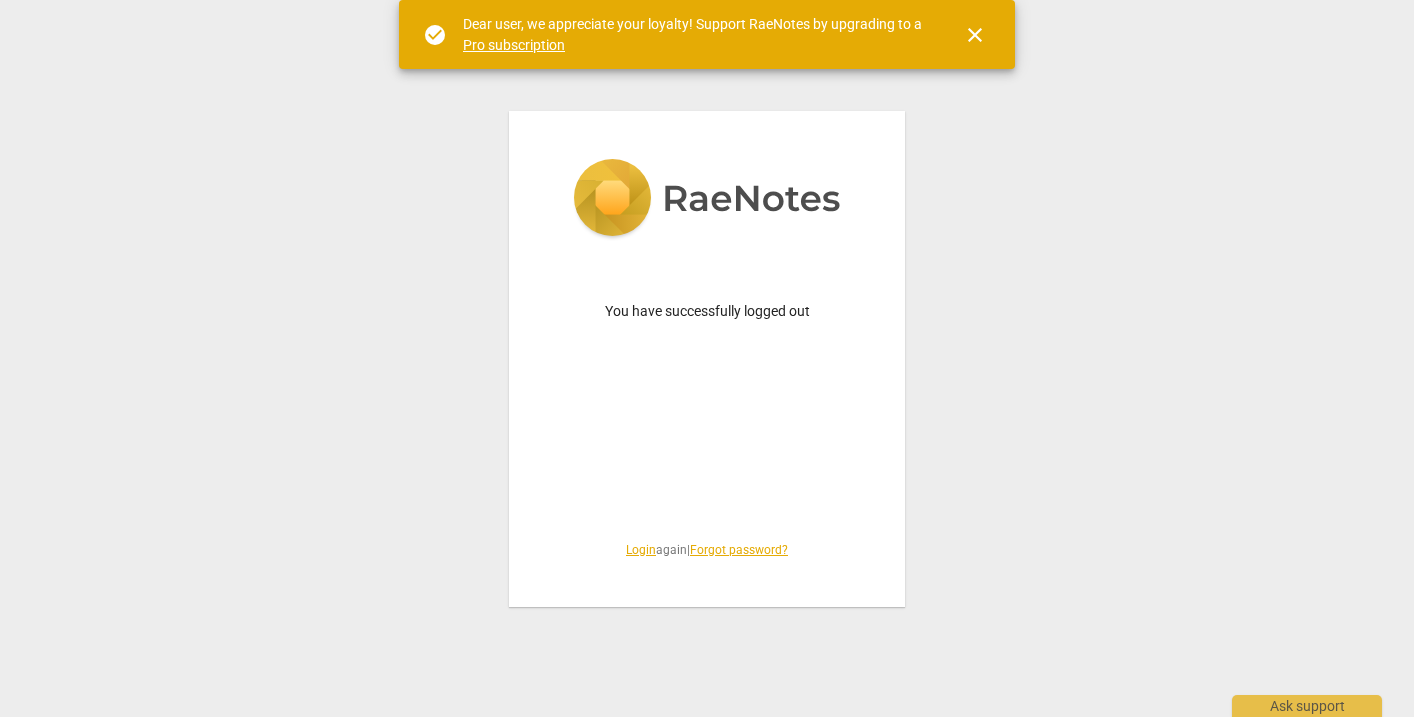 click on "Login" at bounding box center (641, 550) 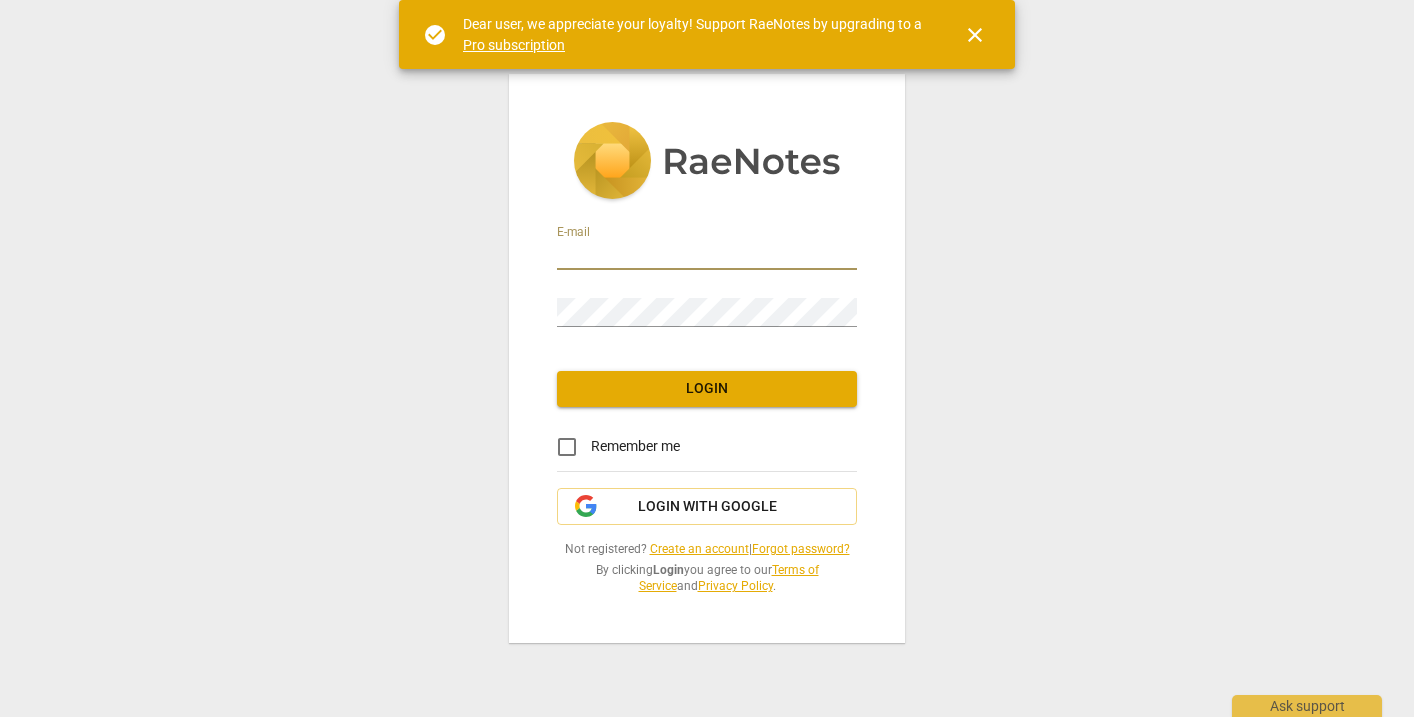 type on "[EMAIL]" 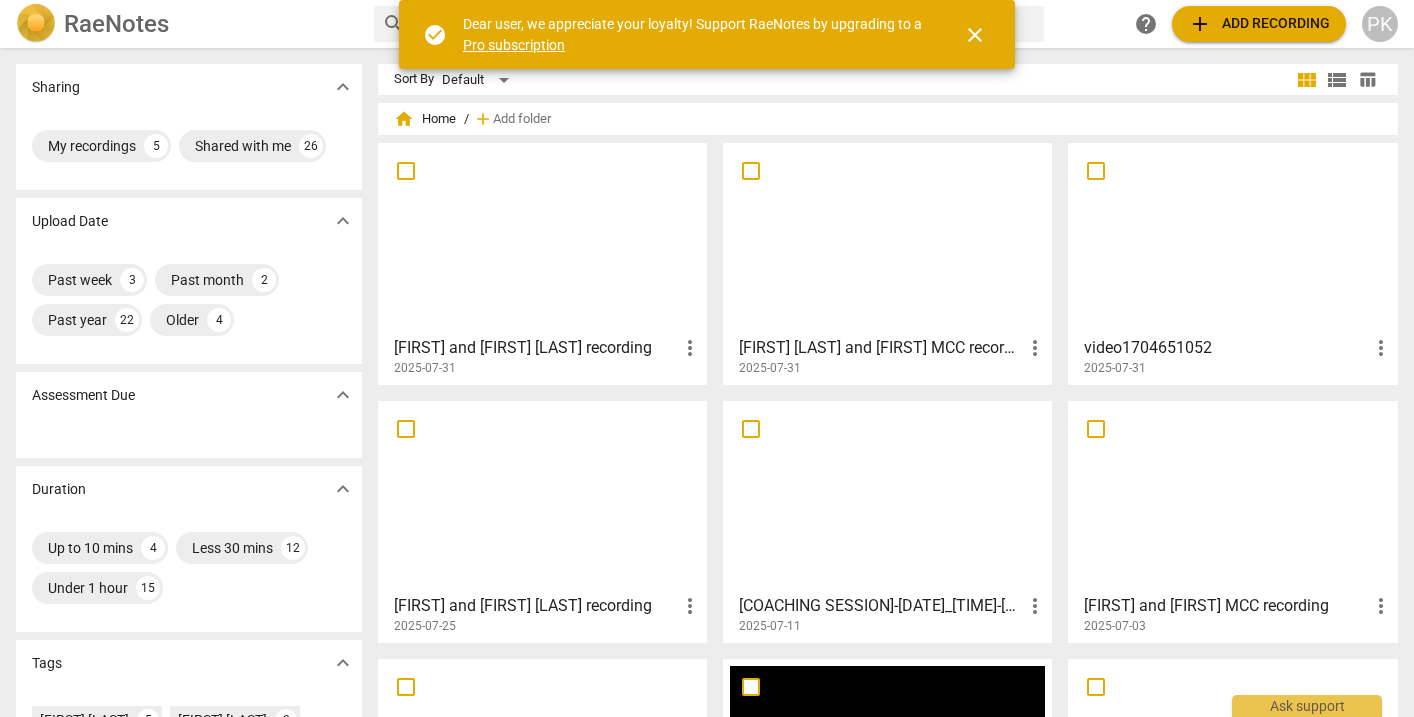click at bounding box center (887, 496) 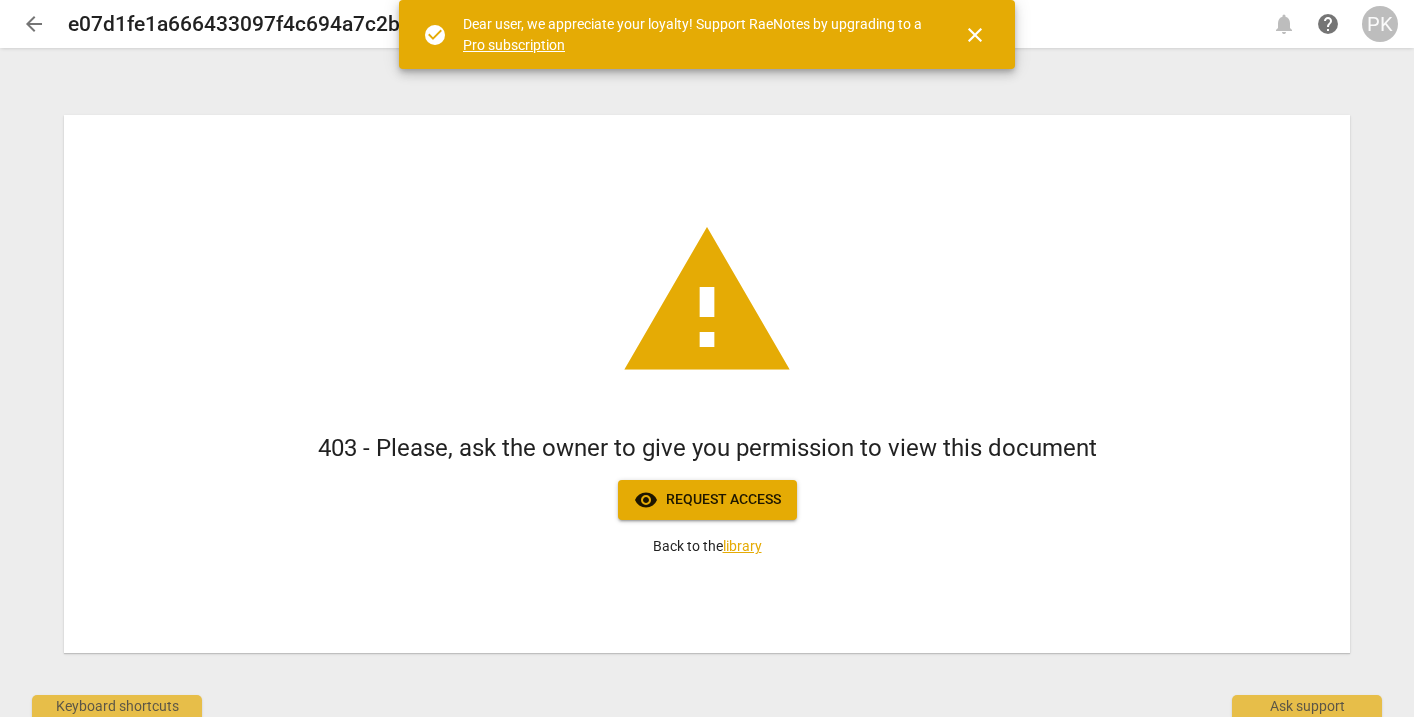 scroll, scrollTop: 0, scrollLeft: 0, axis: both 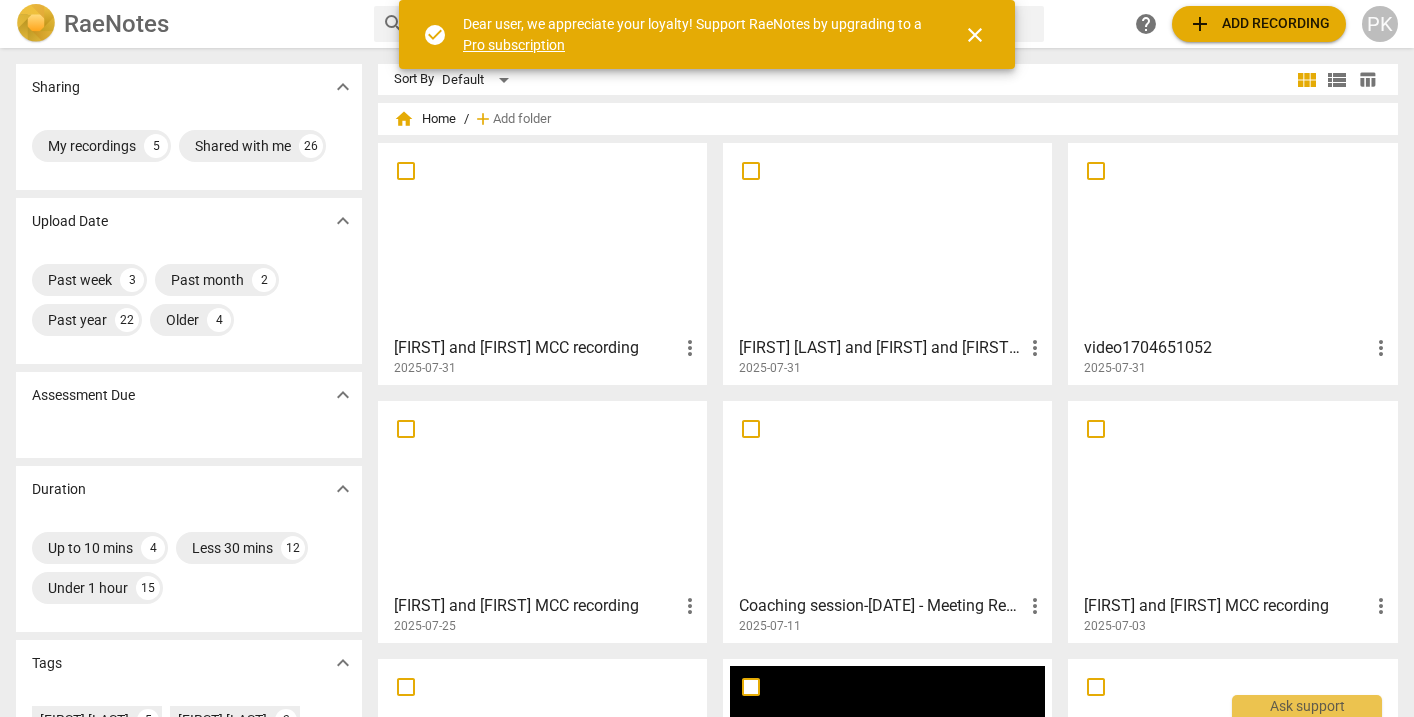 click at bounding box center (887, 496) 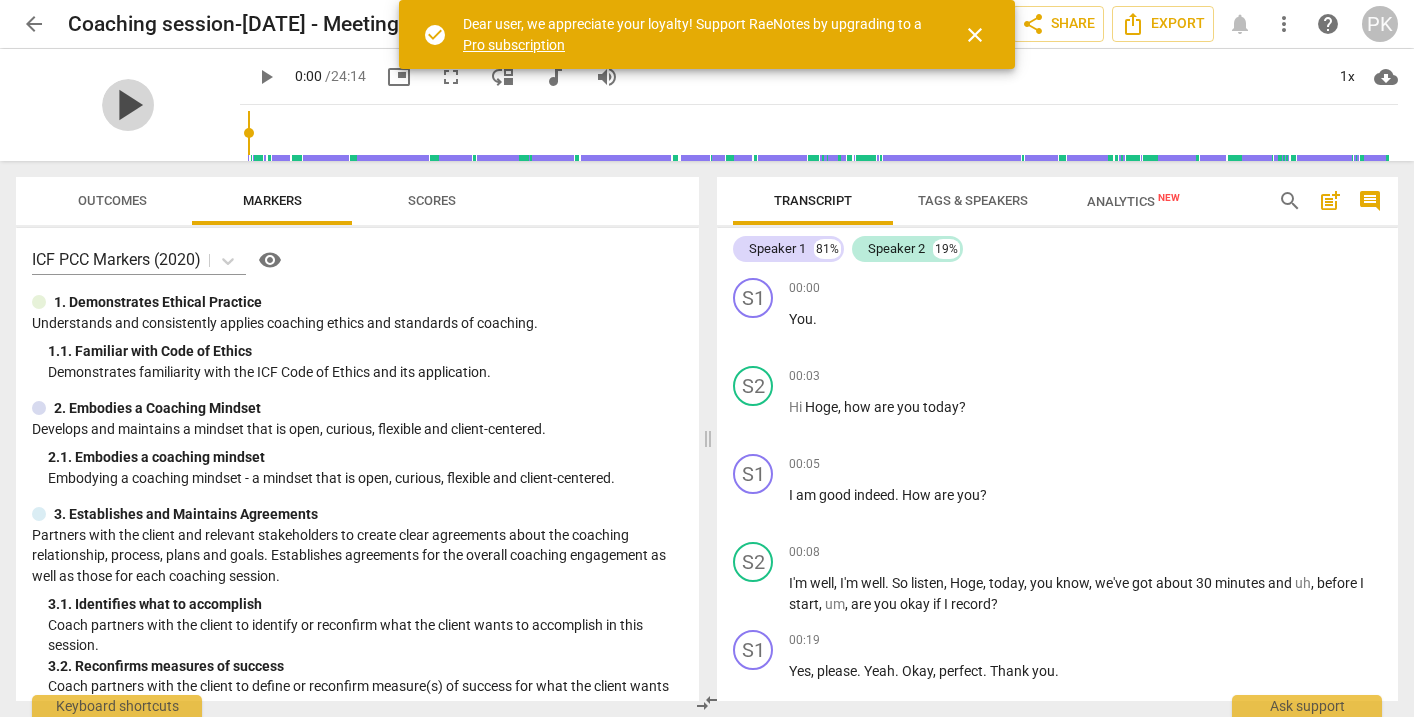 click on "play_arrow" at bounding box center (128, 105) 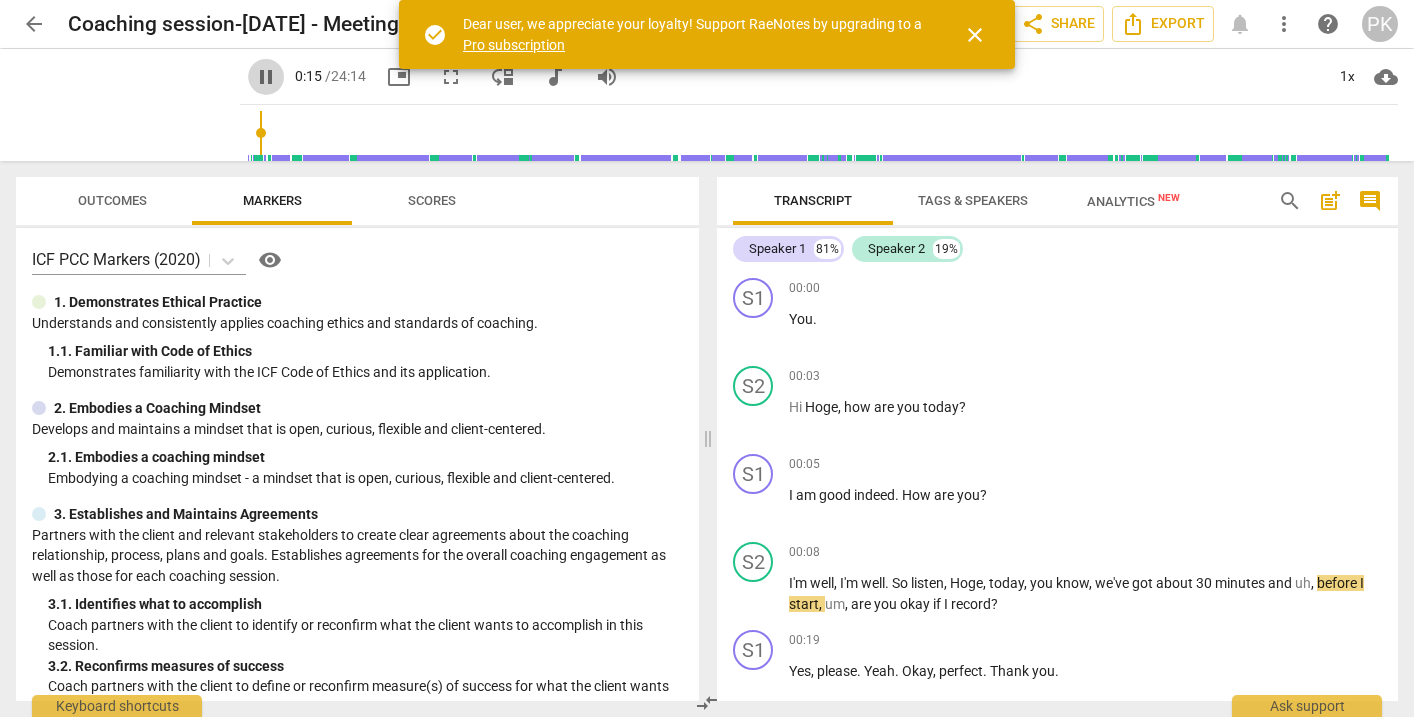 click on "pause" at bounding box center [266, 77] 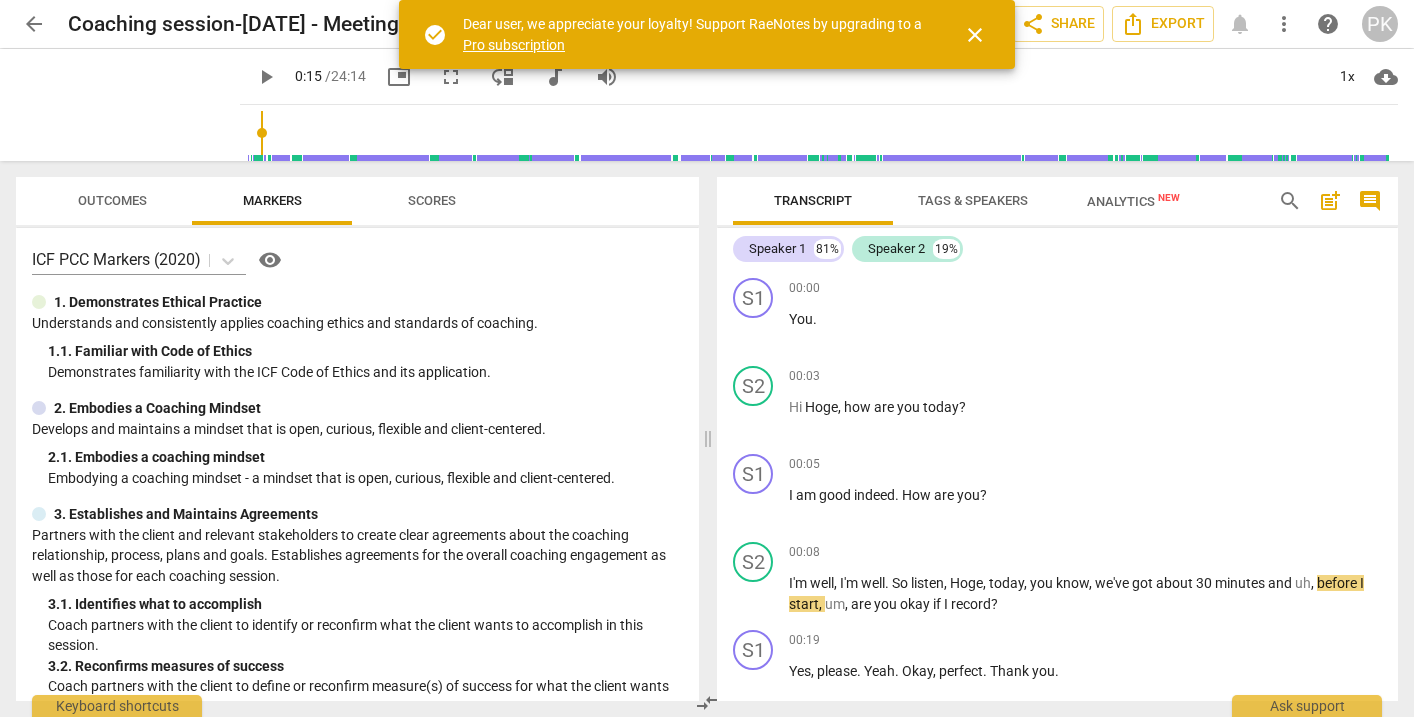 type on "16" 